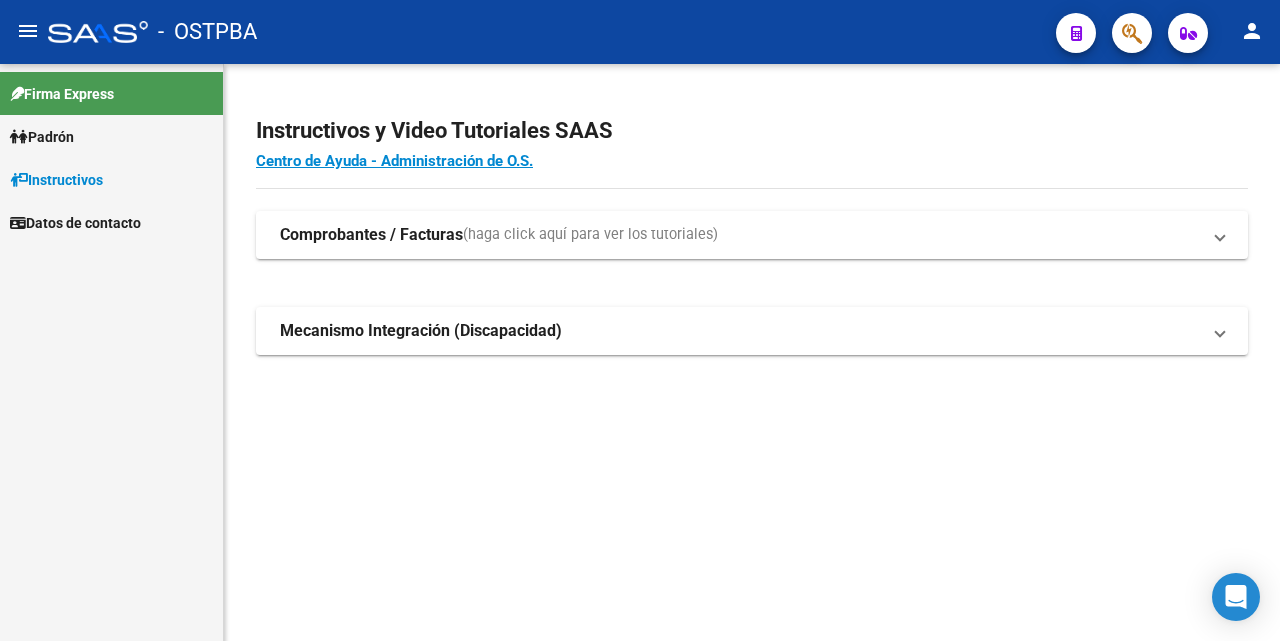 scroll, scrollTop: 0, scrollLeft: 0, axis: both 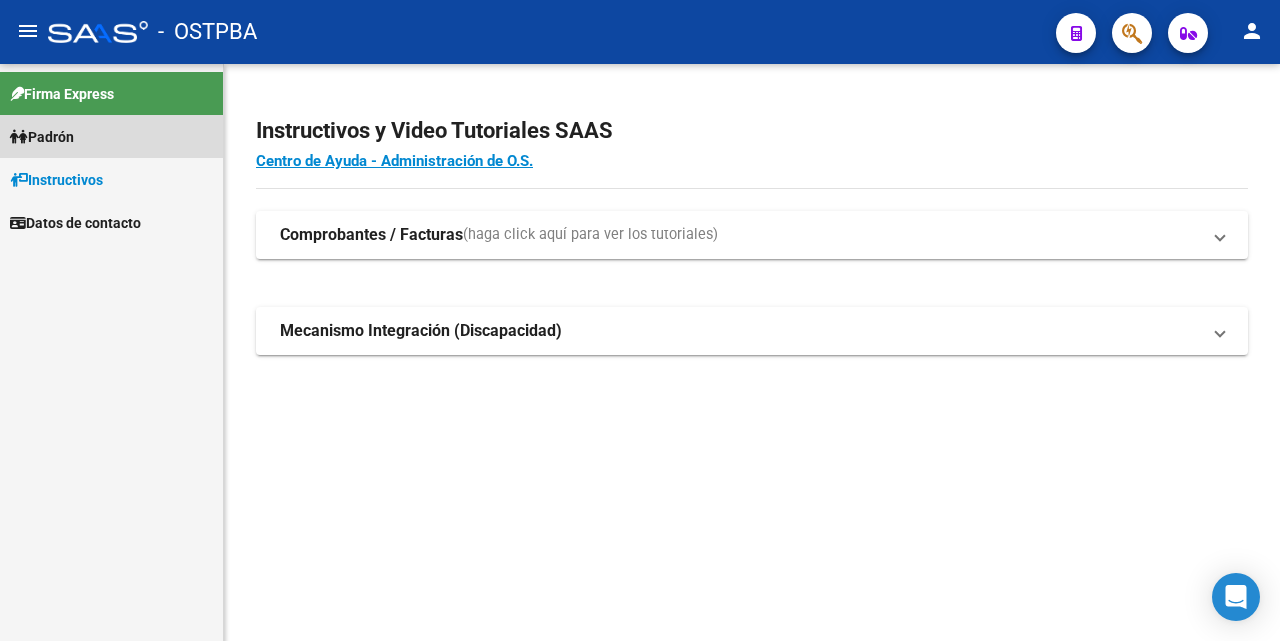 click on "Padrón" at bounding box center (42, 137) 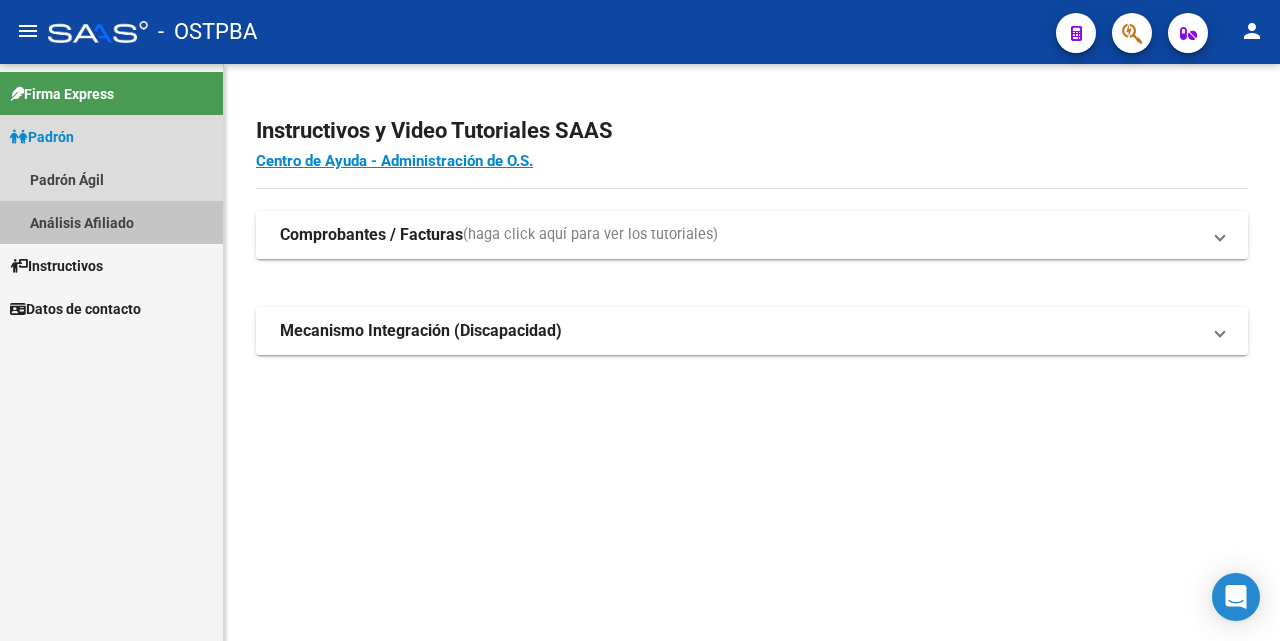 click on "Análisis Afiliado" at bounding box center (111, 222) 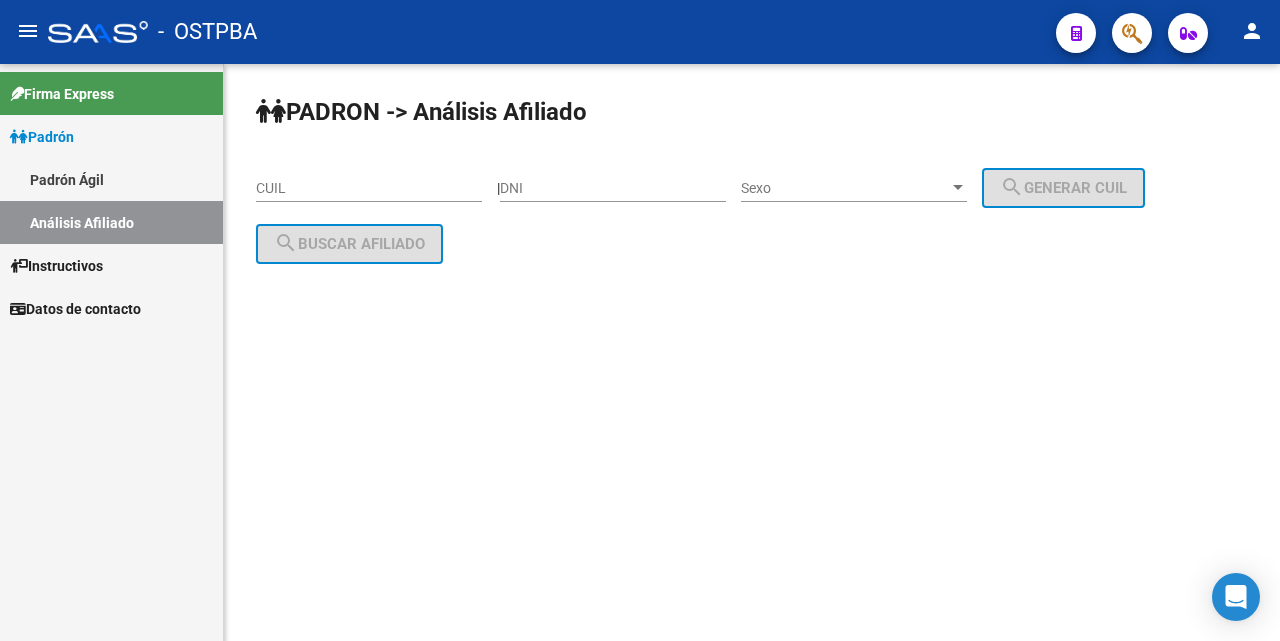 click on "DNI" at bounding box center (613, 188) 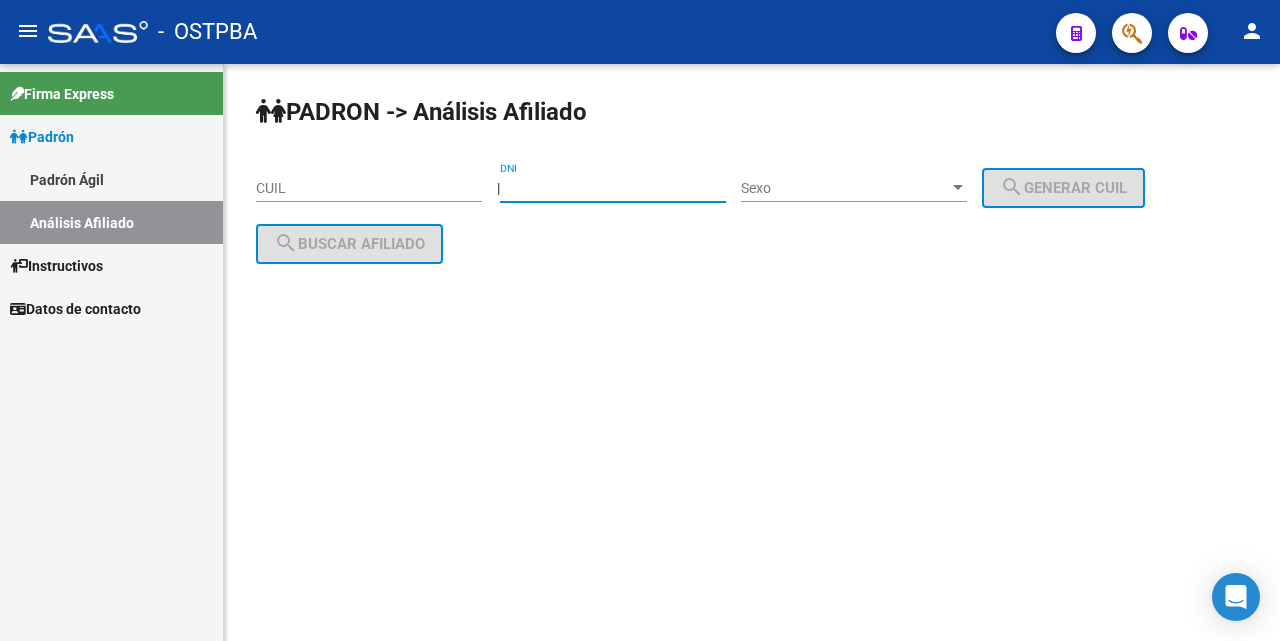 type on "[CUIL]" 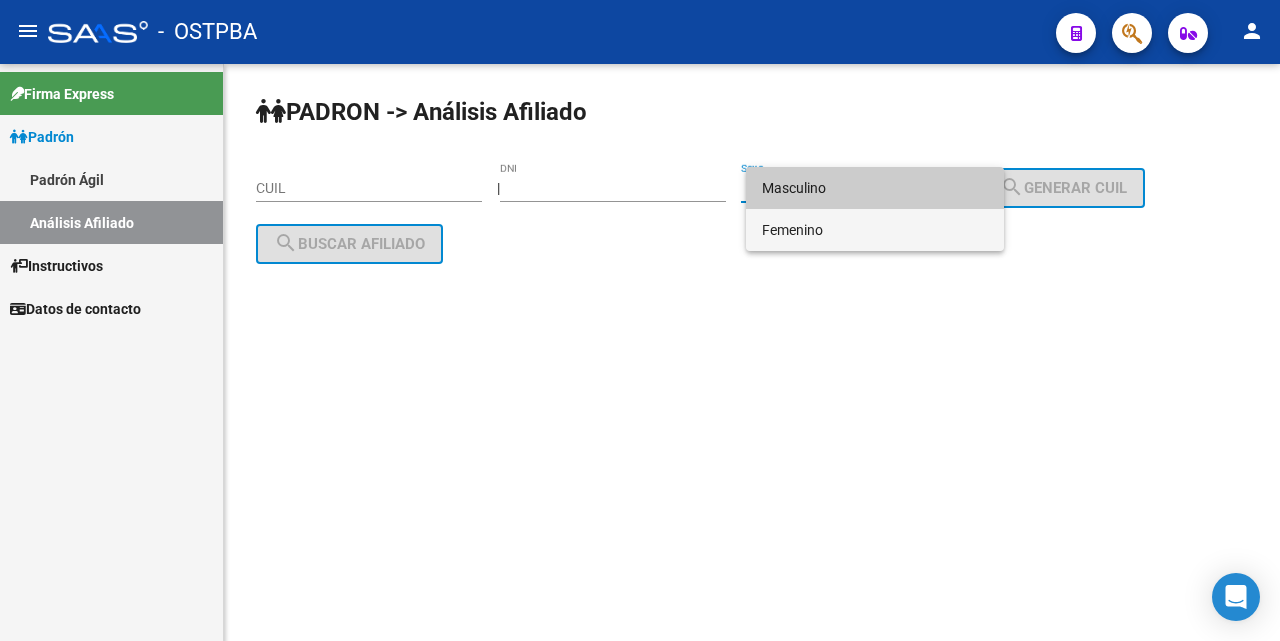 click on "Femenino" at bounding box center (875, 230) 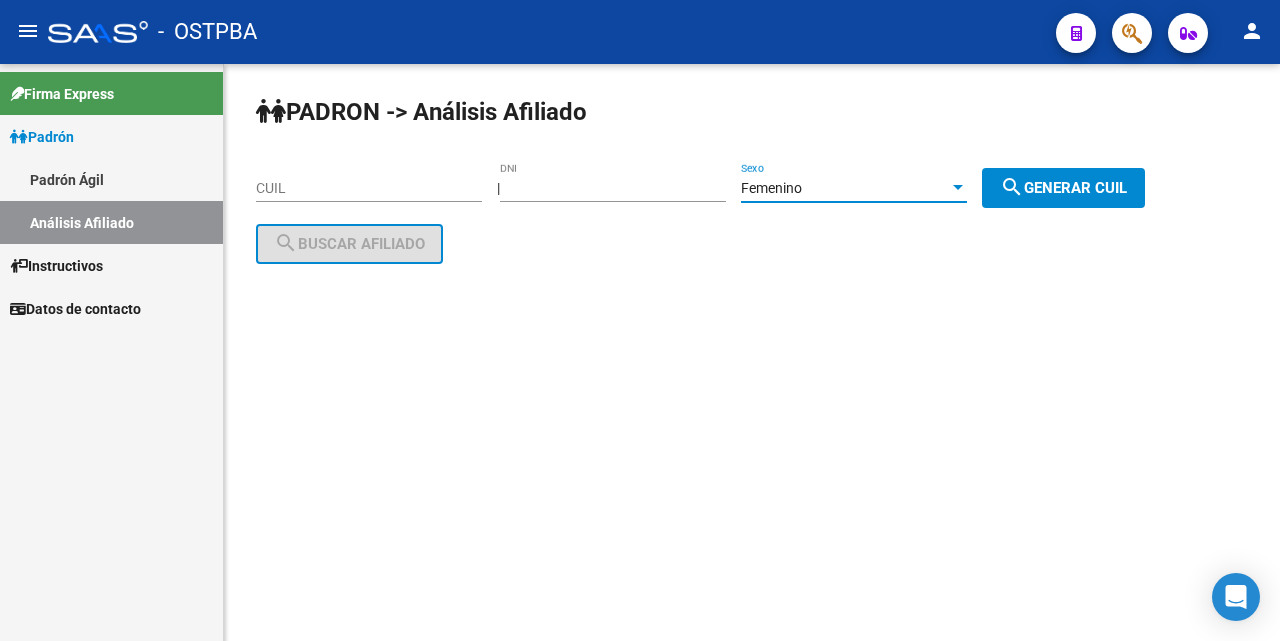 drag, startPoint x: 1058, startPoint y: 187, endPoint x: 958, endPoint y: 176, distance: 100.60318 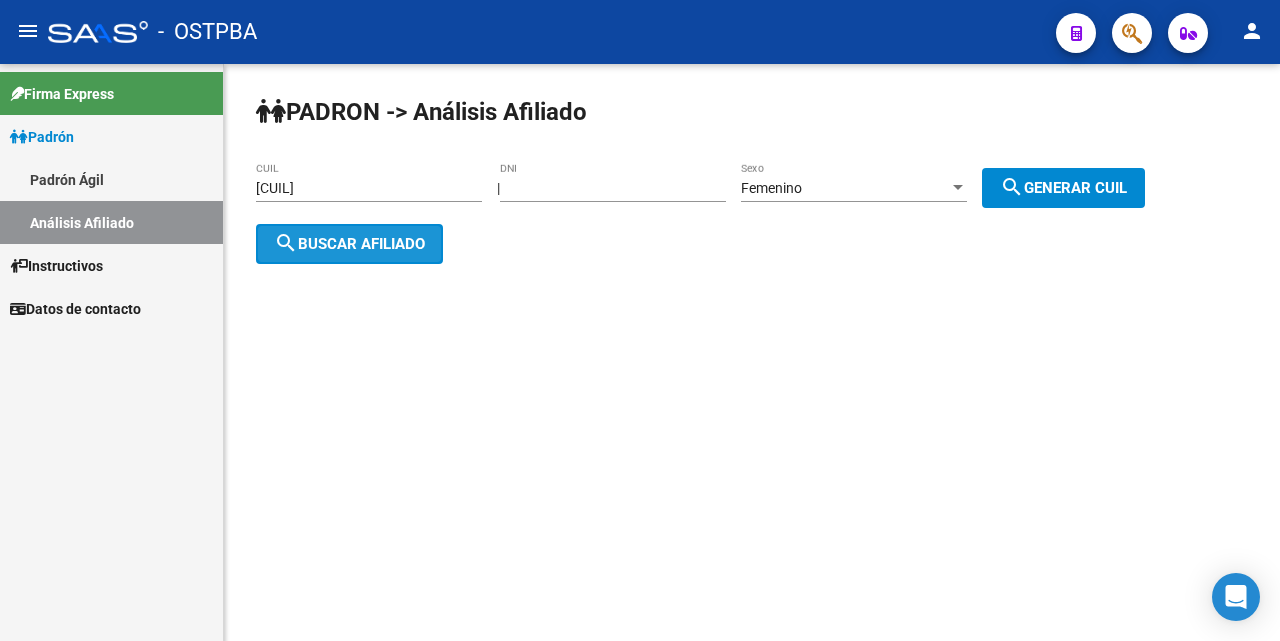 click on "search  Buscar afiliado" 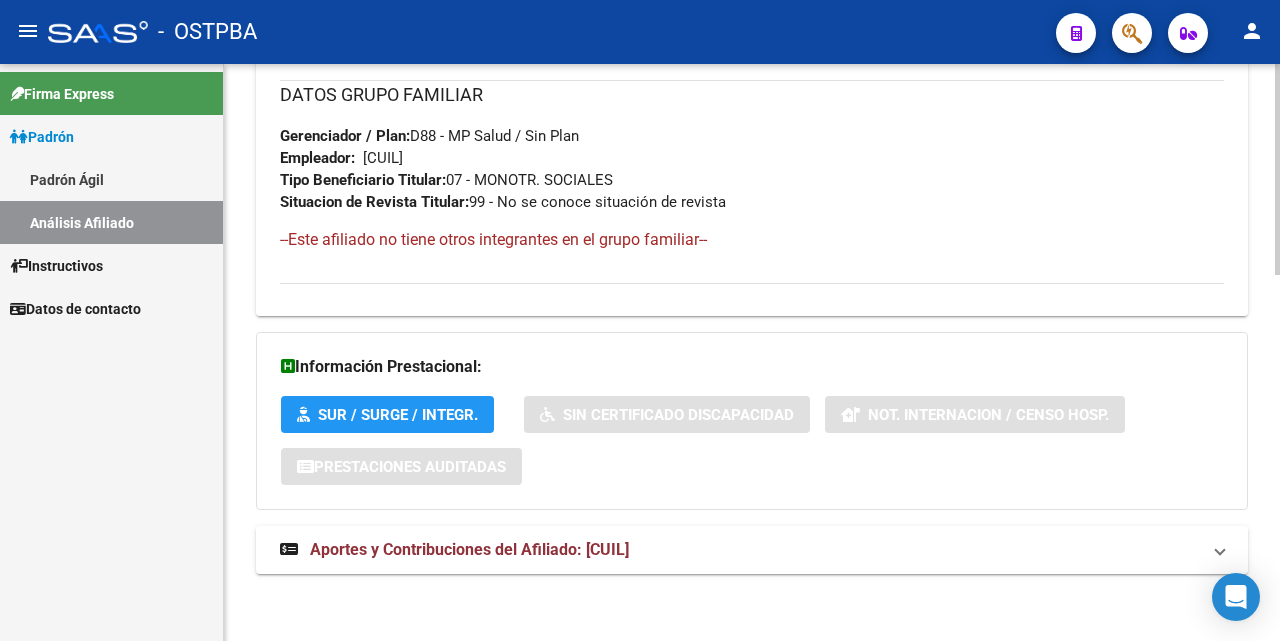 scroll, scrollTop: 1003, scrollLeft: 0, axis: vertical 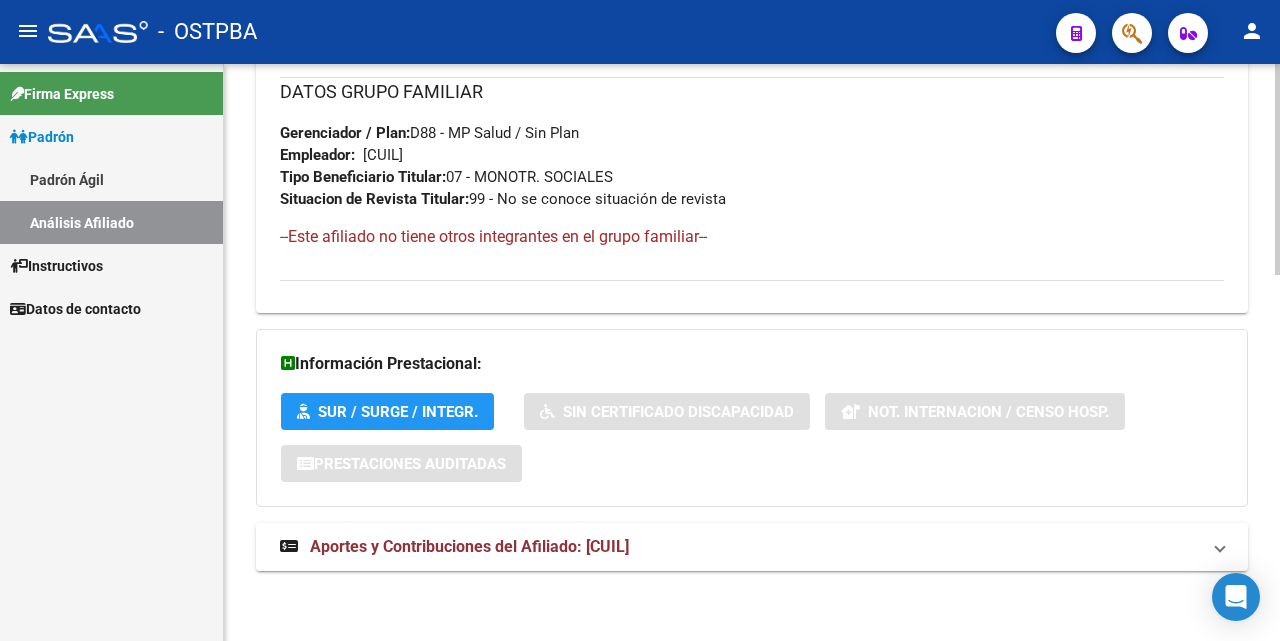 click on "Aportes y Contribuciones del Afiliado: [CUIL]" at bounding box center (469, 546) 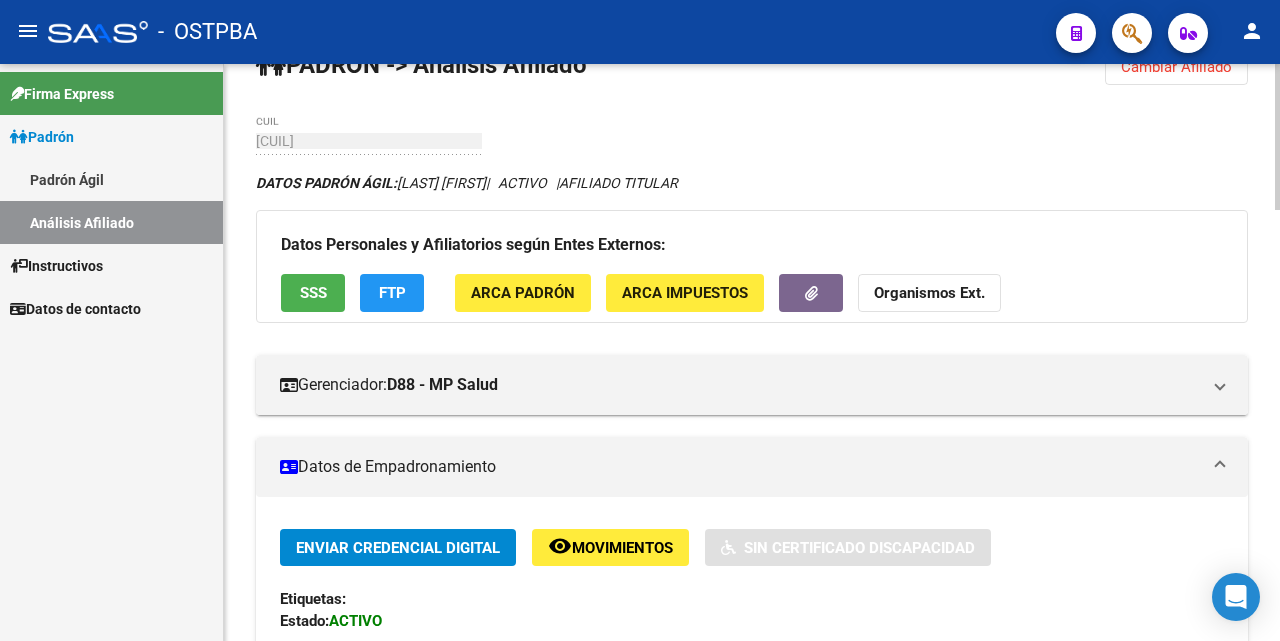 scroll, scrollTop: 3, scrollLeft: 0, axis: vertical 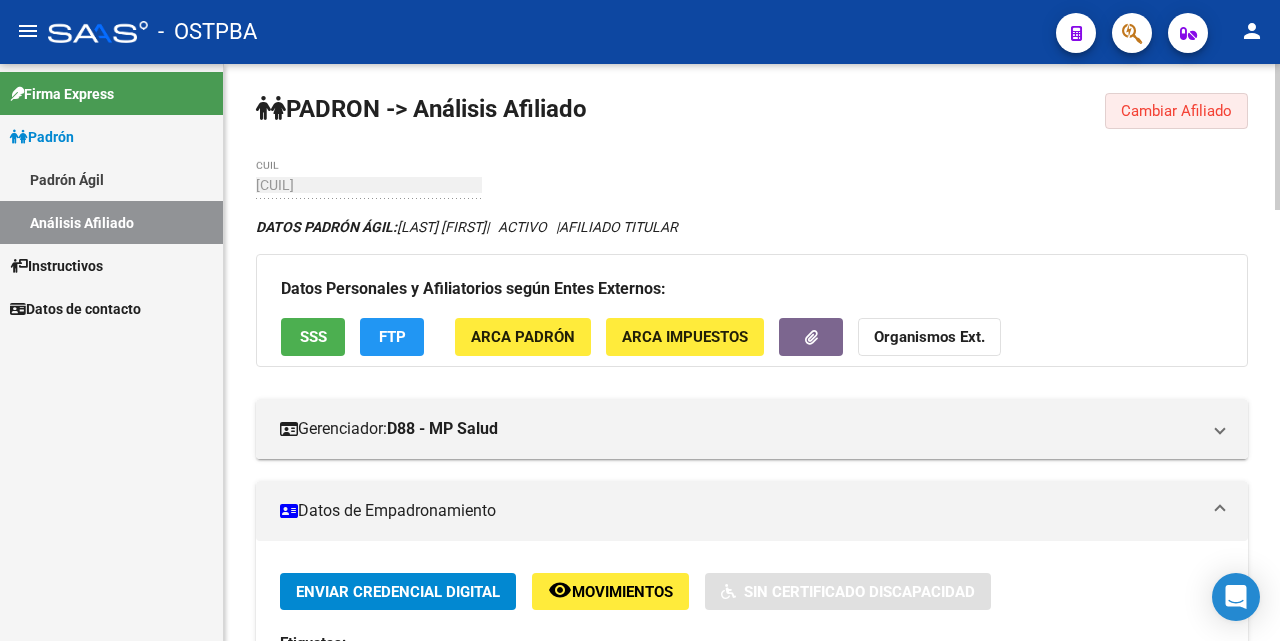 click on "Cambiar Afiliado" 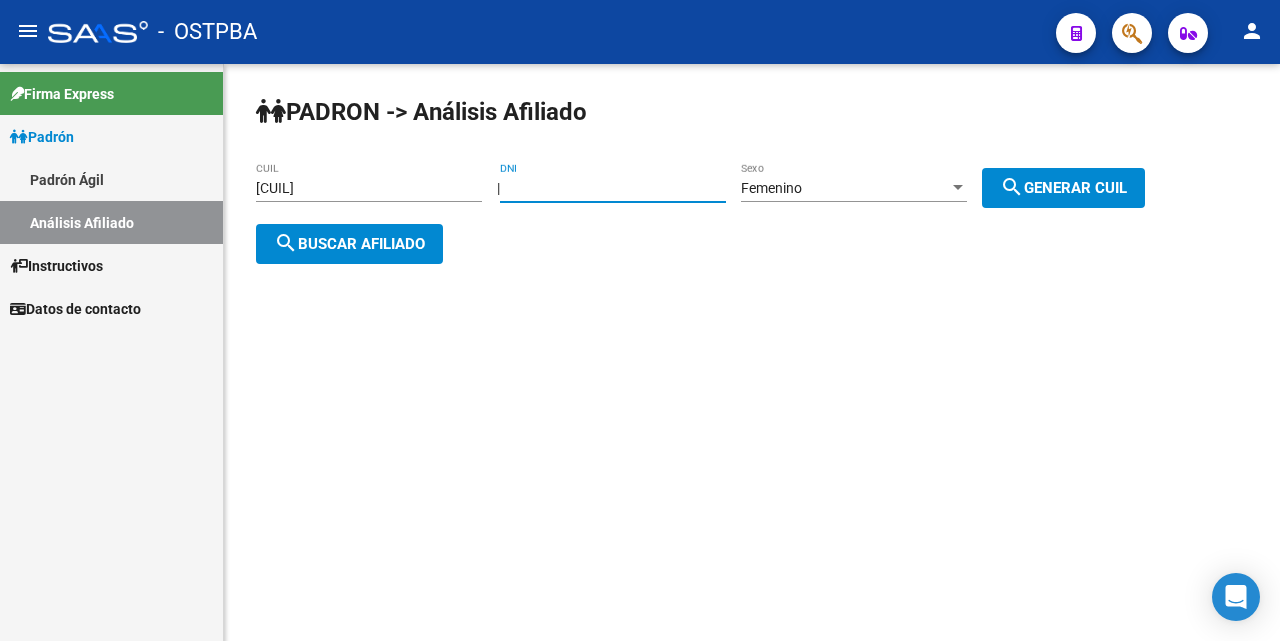 click on "[CUIL]" at bounding box center [613, 188] 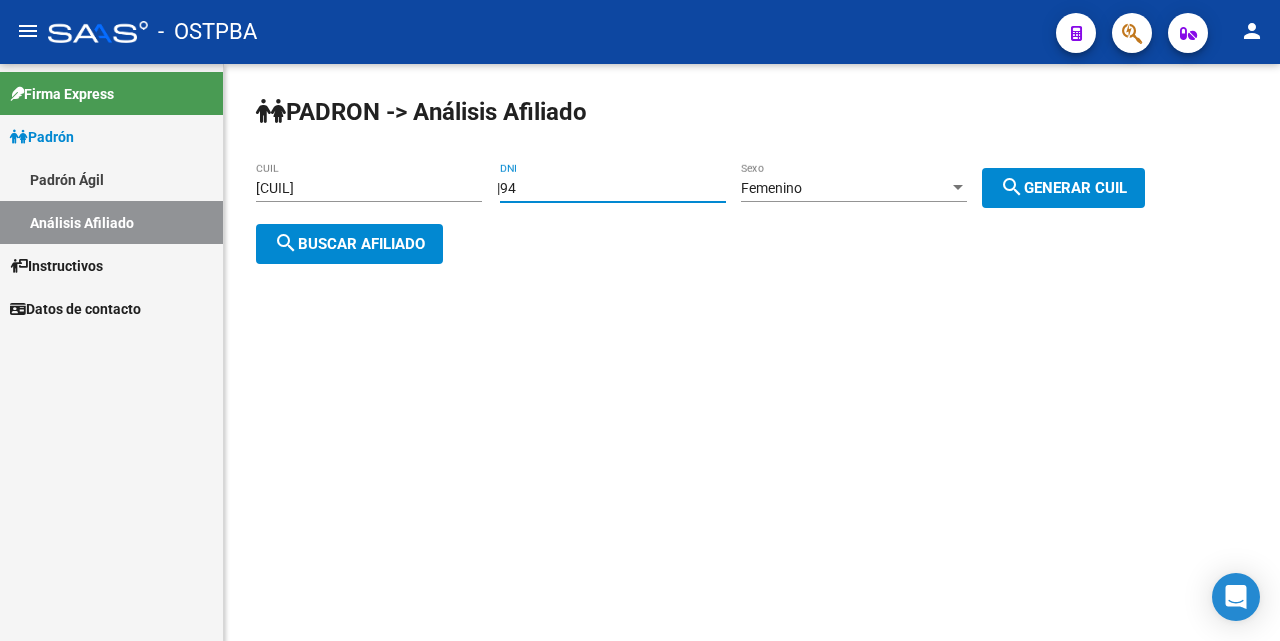 type on "9" 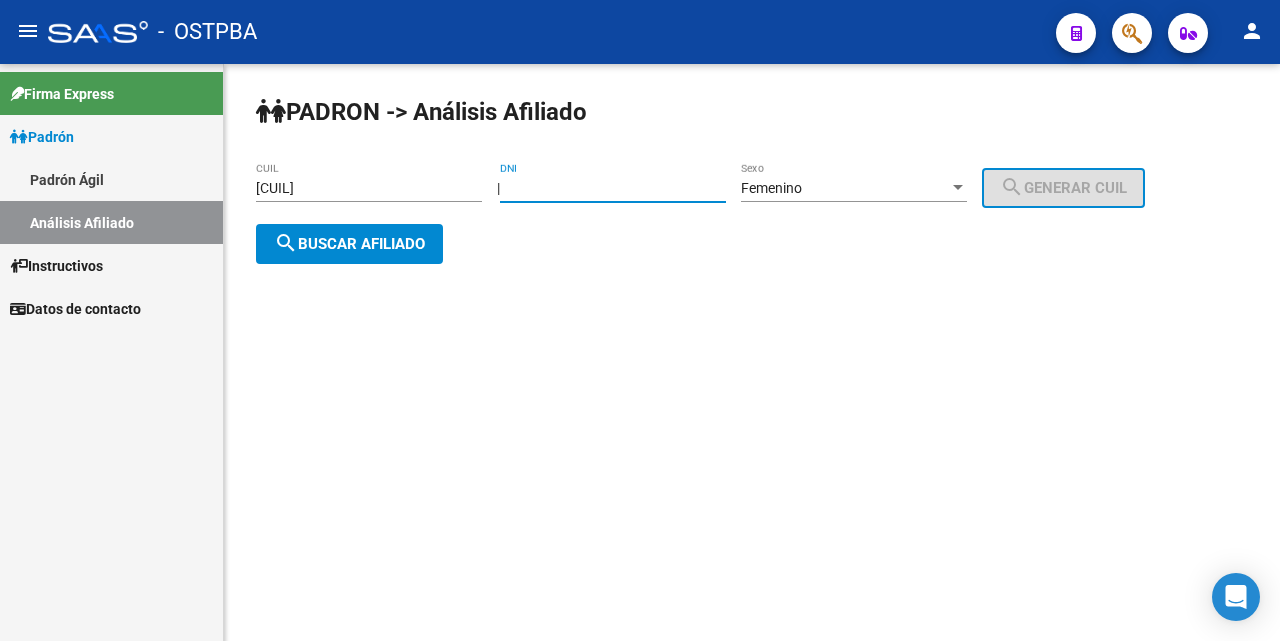 type 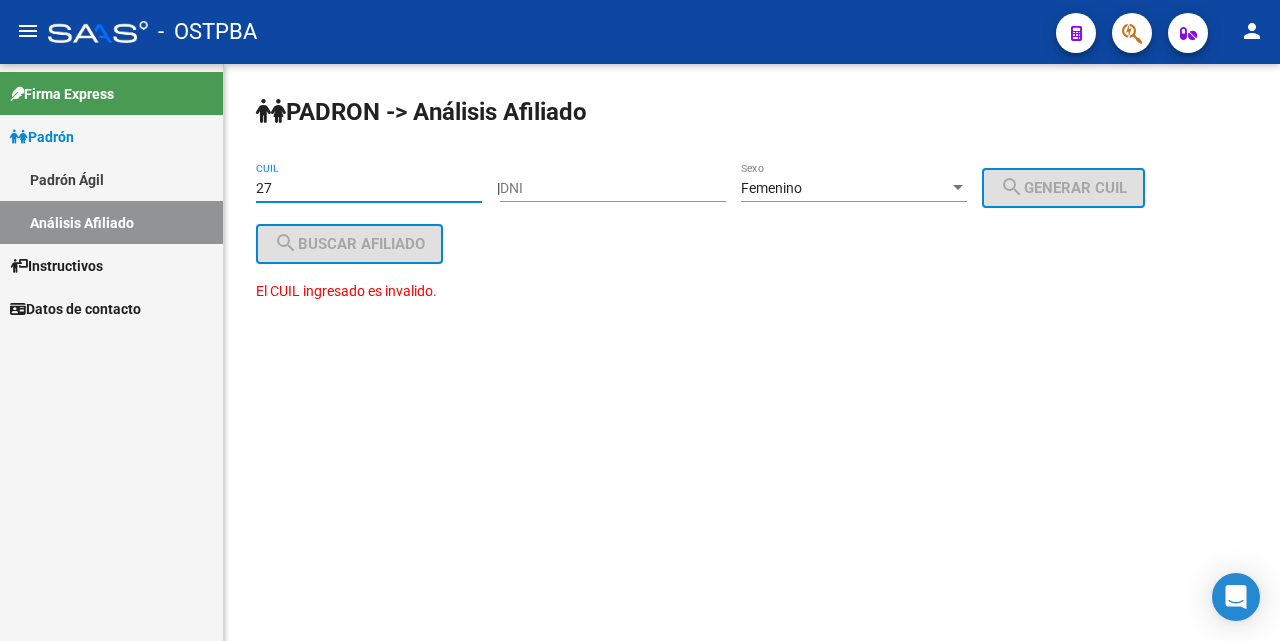 type on "2" 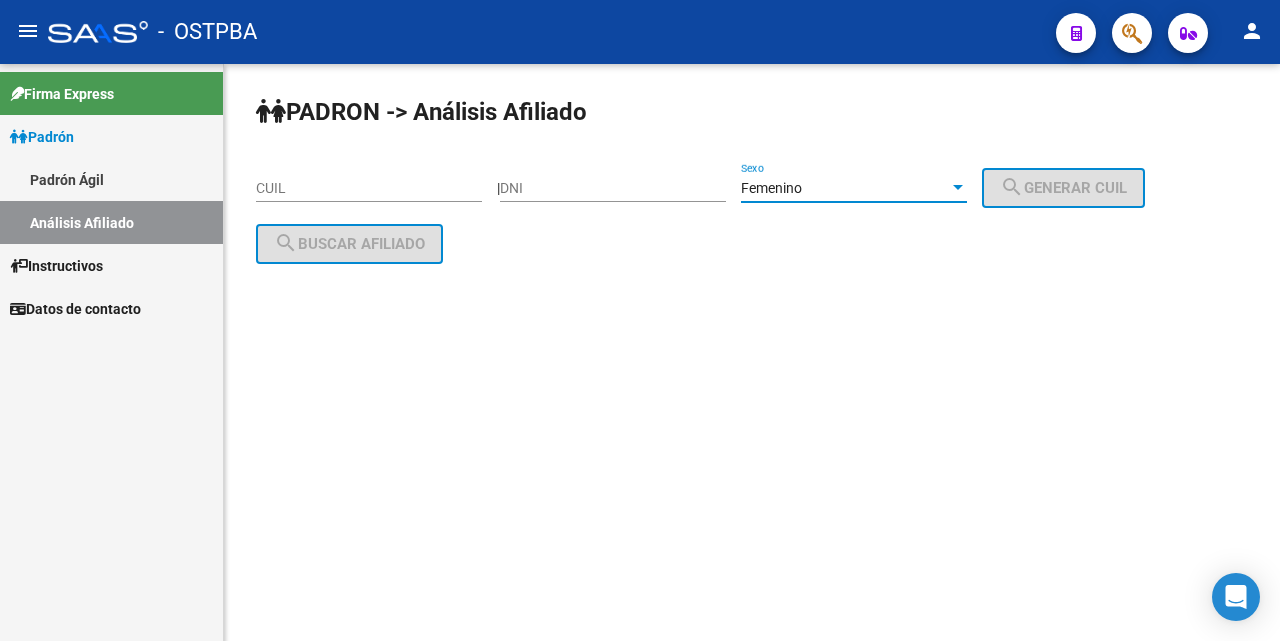 click at bounding box center [958, 188] 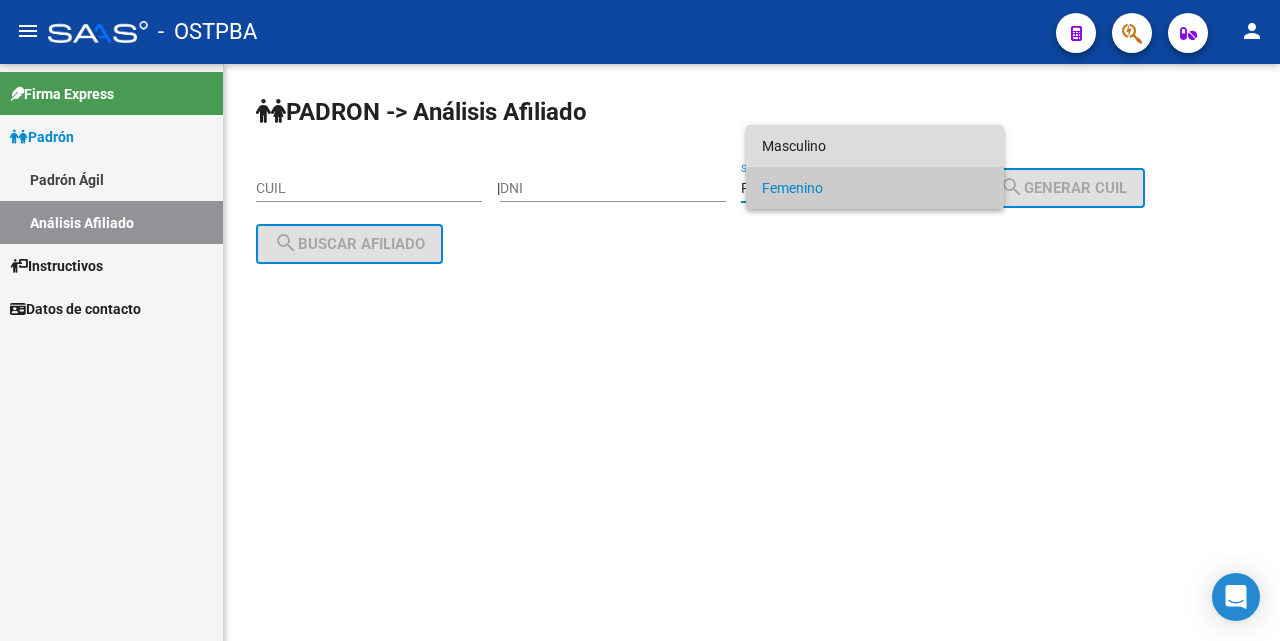 drag, startPoint x: 853, startPoint y: 137, endPoint x: 827, endPoint y: 146, distance: 27.513634 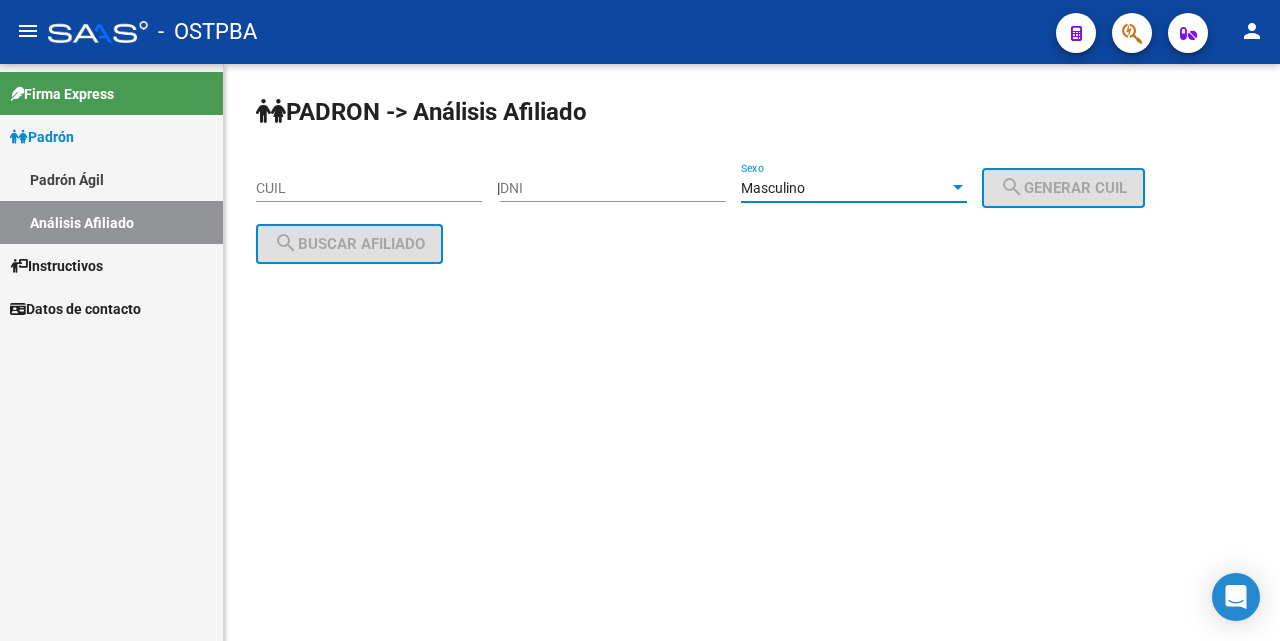 click on "CUIL" at bounding box center [369, 188] 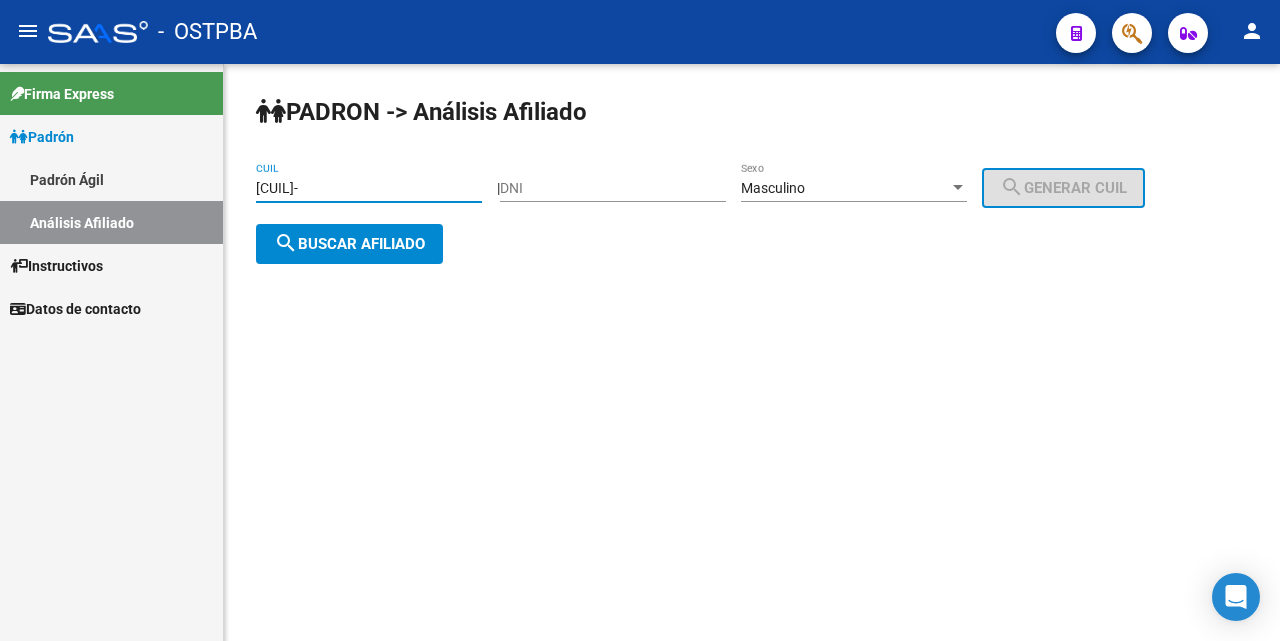 click on "search  Buscar afiliado" 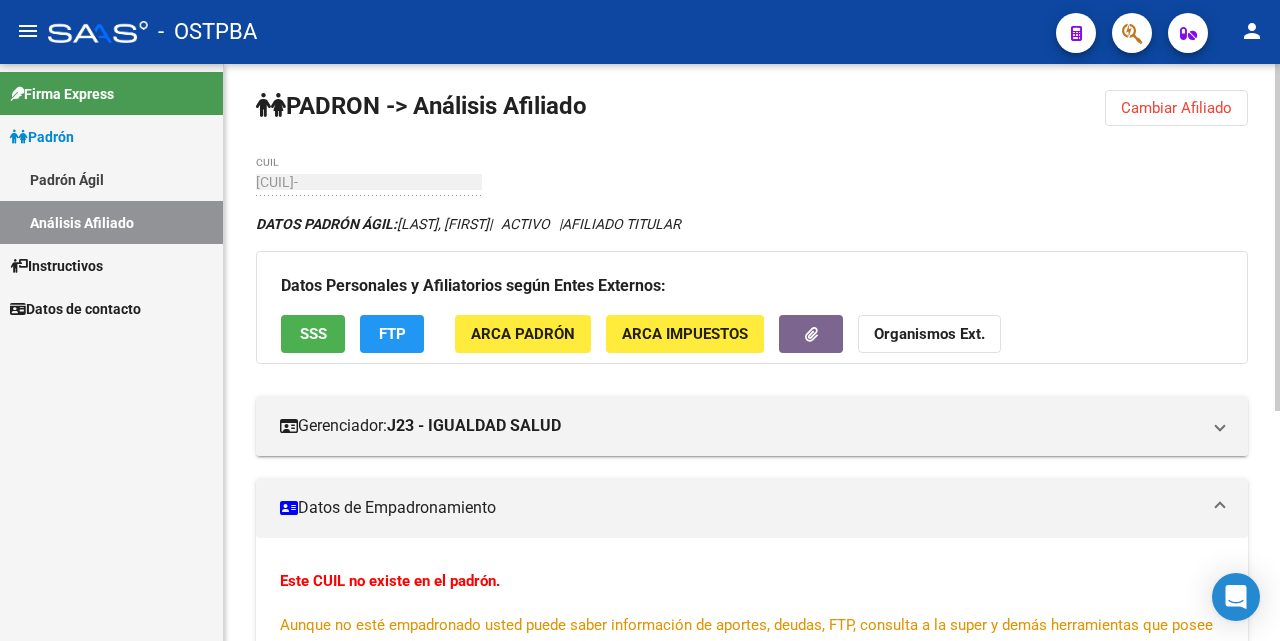 scroll, scrollTop: 0, scrollLeft: 0, axis: both 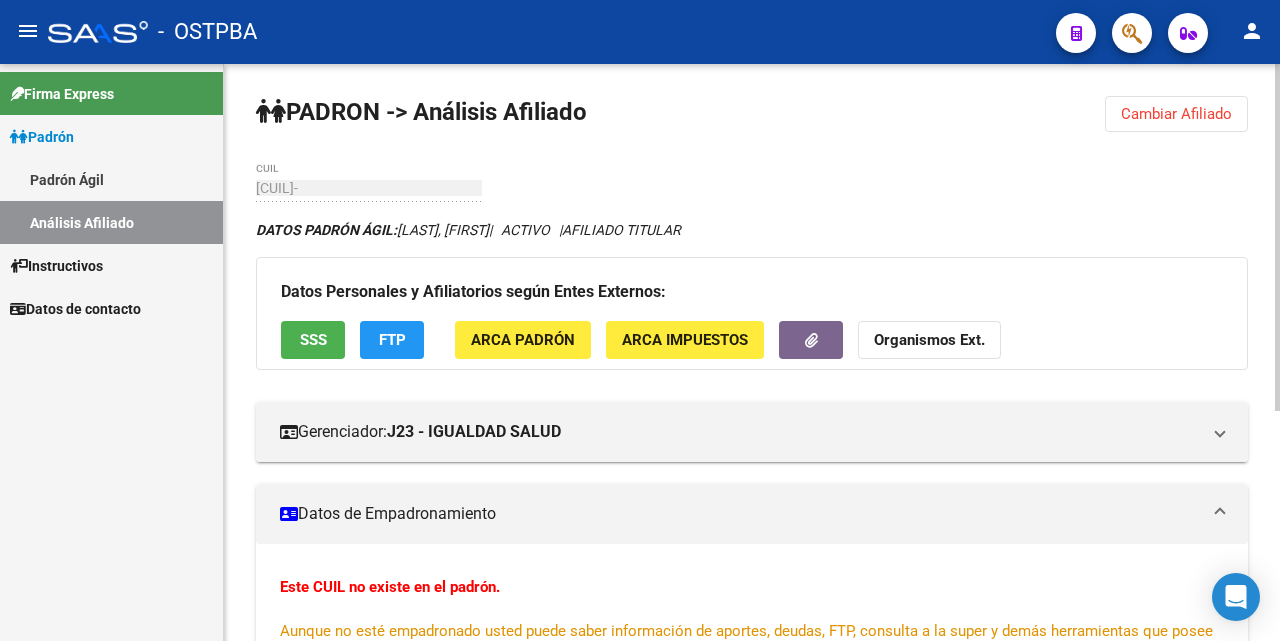 click on "SSS" 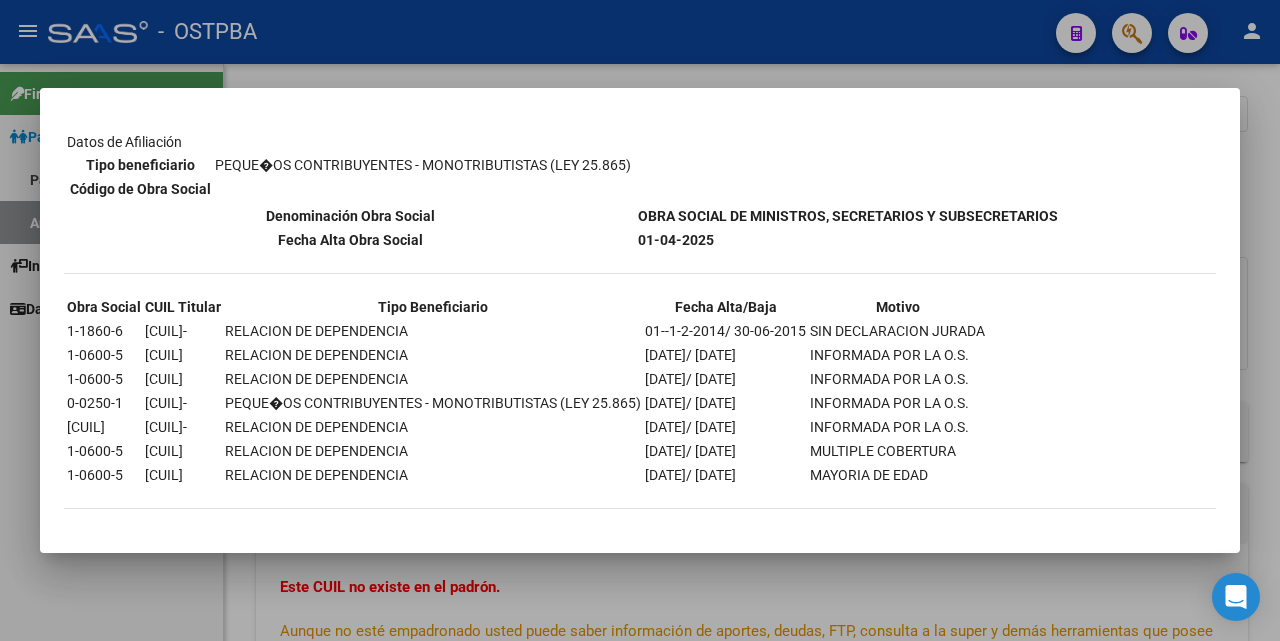 scroll, scrollTop: 0, scrollLeft: 0, axis: both 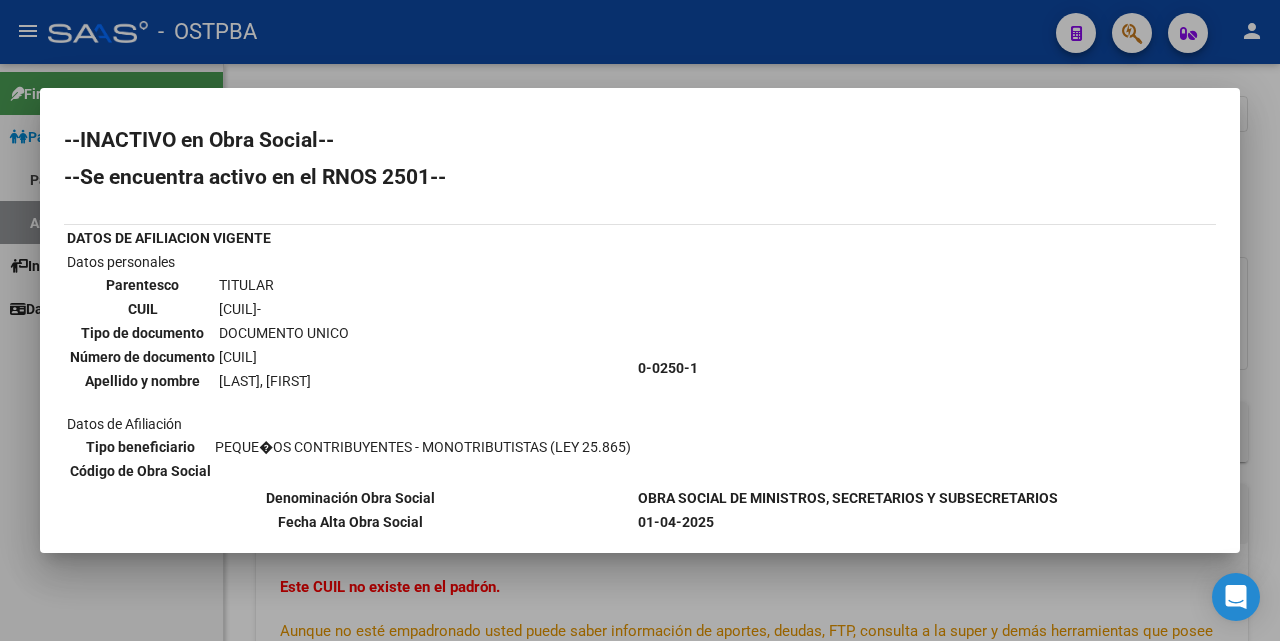 click at bounding box center (640, 320) 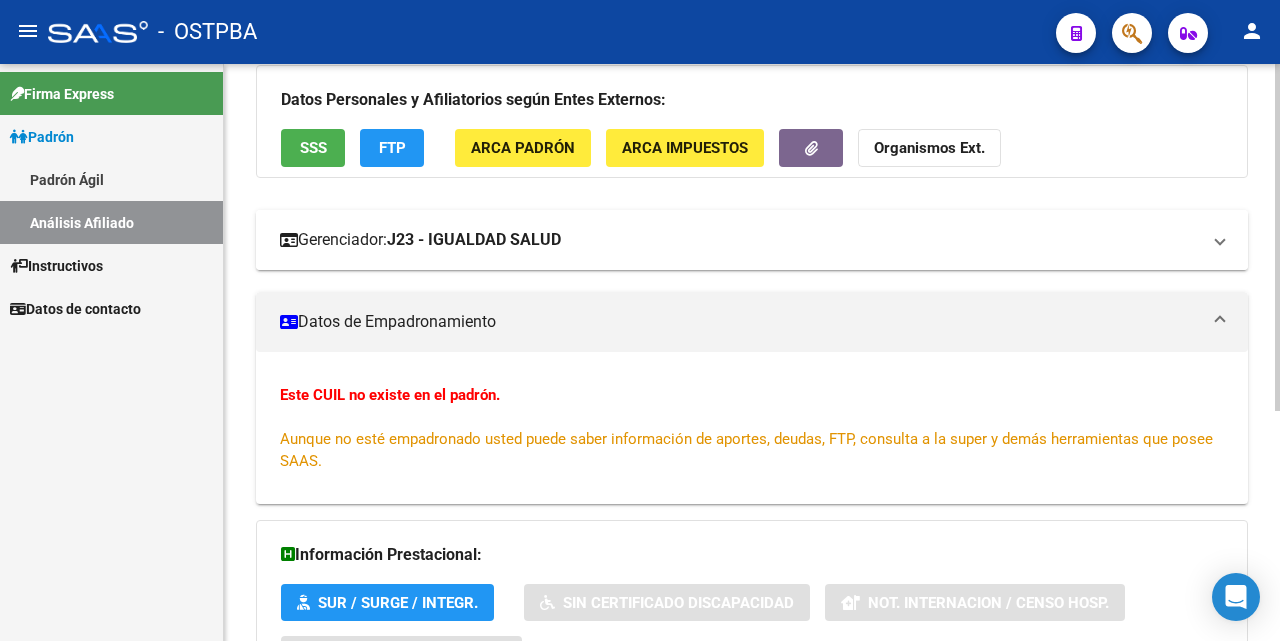 scroll, scrollTop: 0, scrollLeft: 0, axis: both 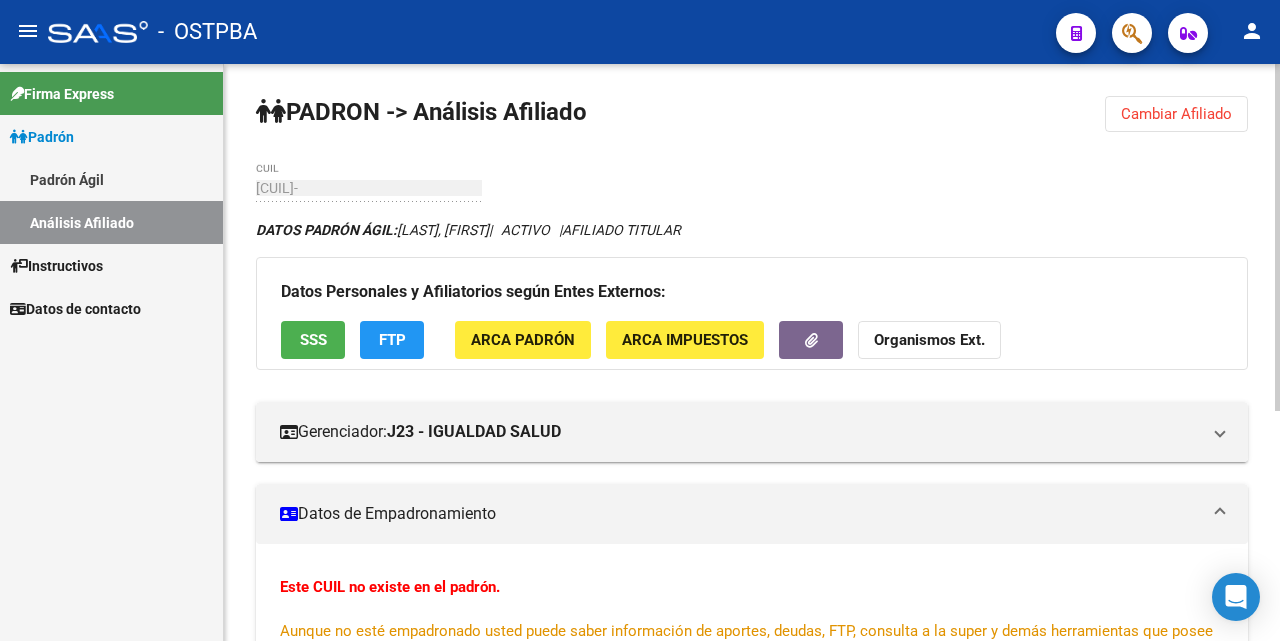 click on "Cambiar Afiliado" 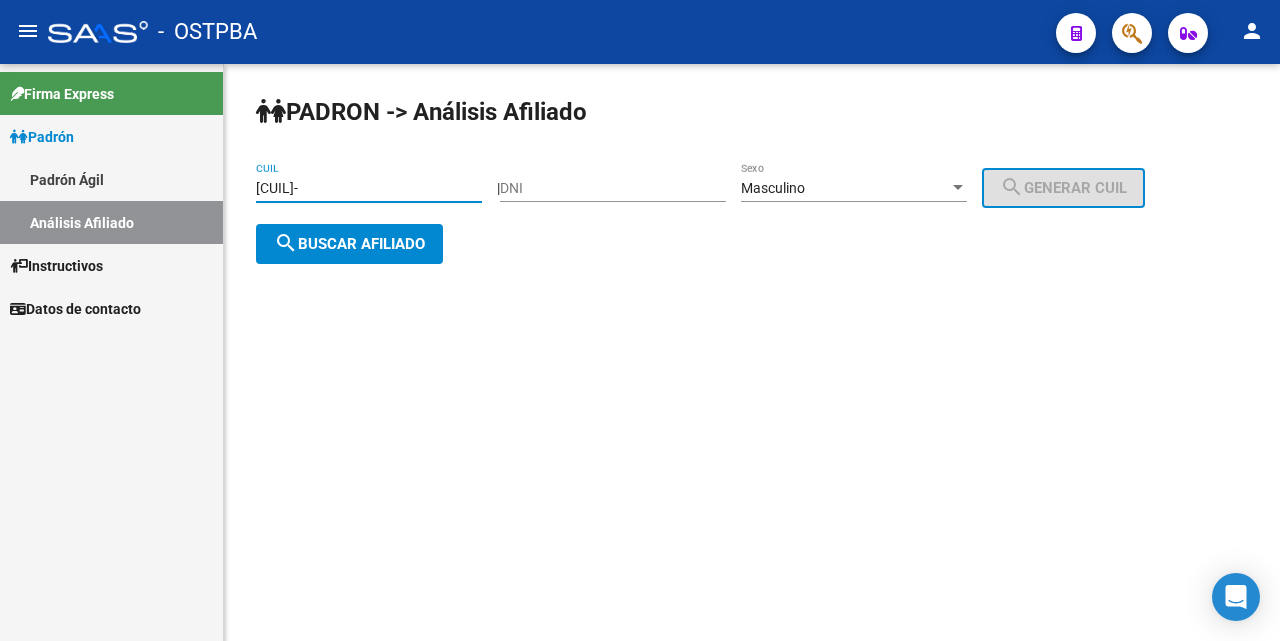 click on "[CUIL]-" at bounding box center [369, 188] 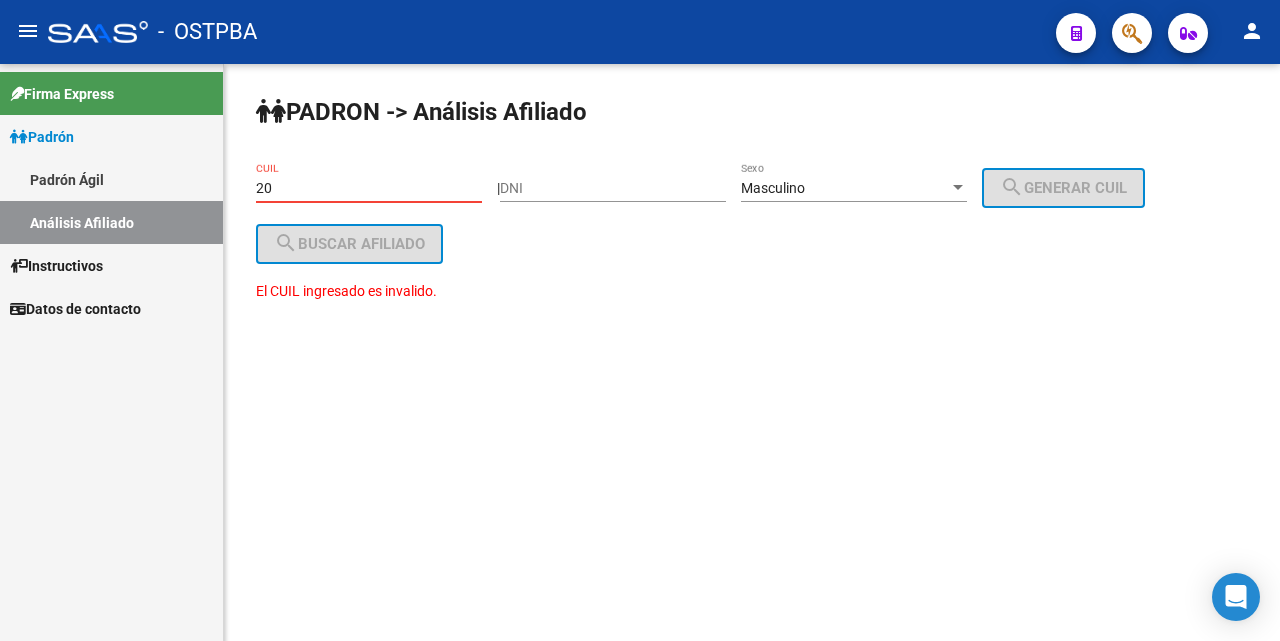 type on "2" 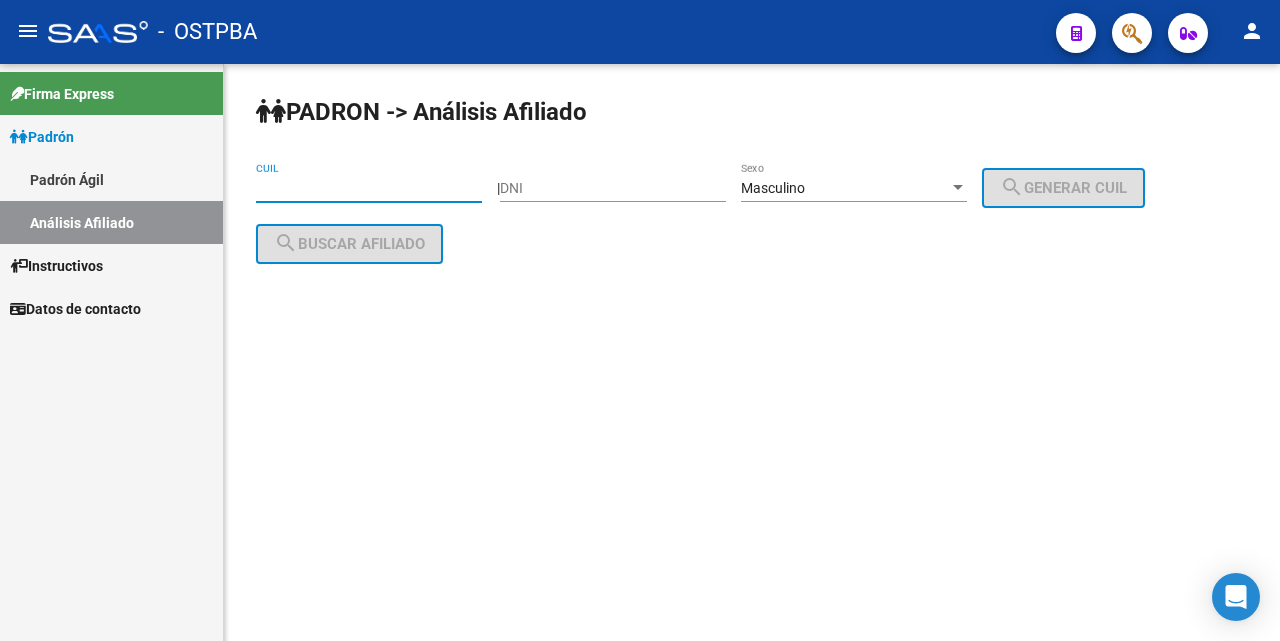 click at bounding box center [958, 188] 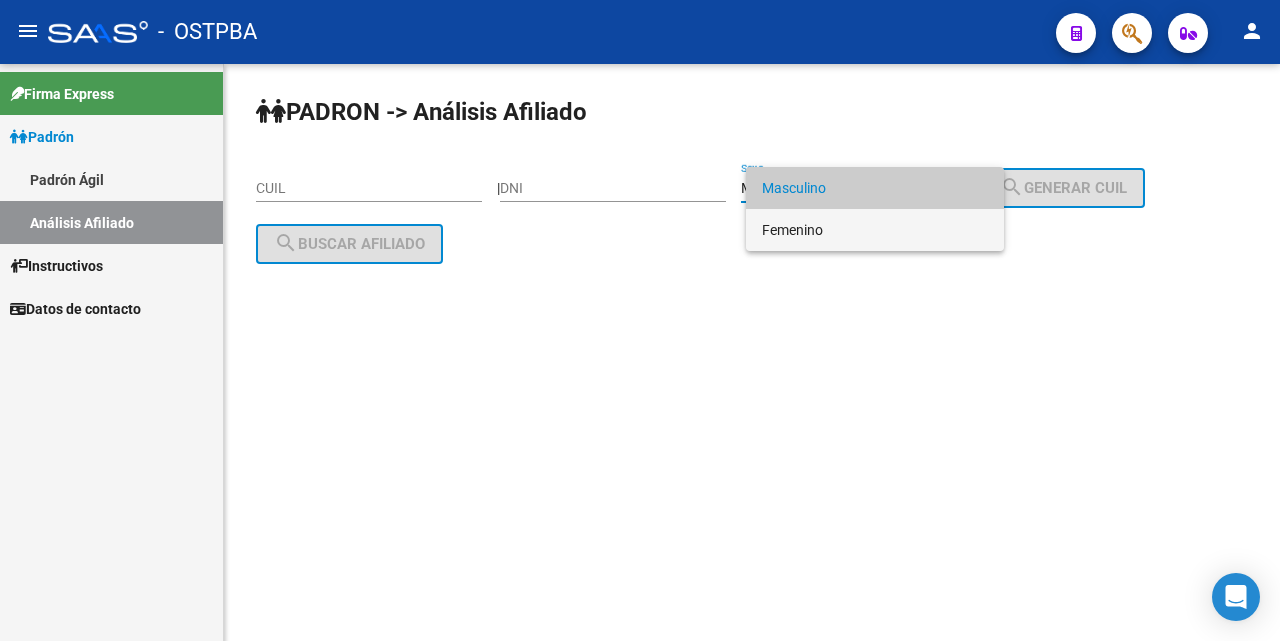 click on "Femenino" at bounding box center (875, 230) 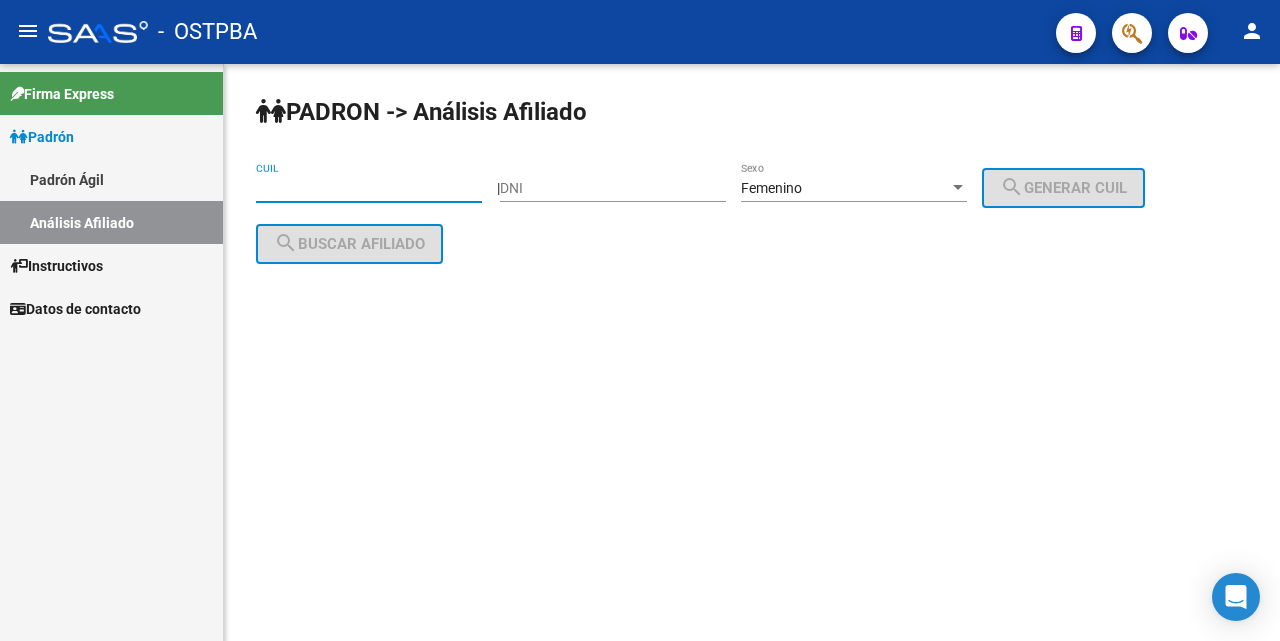 click on "CUIL" at bounding box center [369, 188] 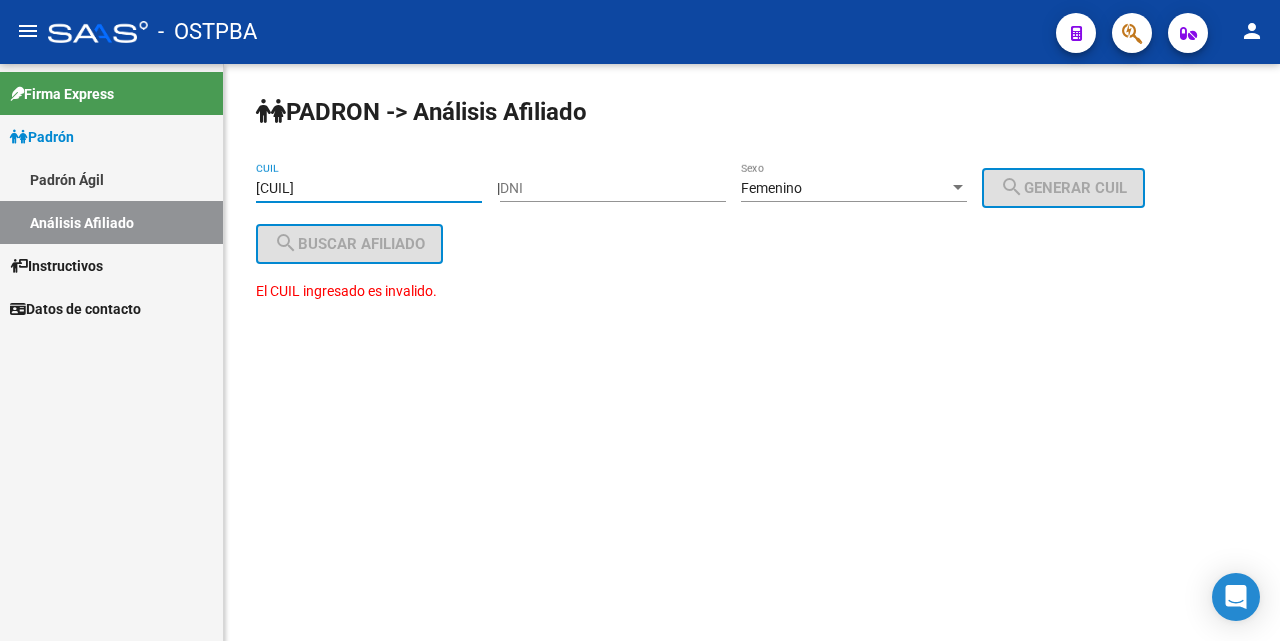 drag, startPoint x: 380, startPoint y: 182, endPoint x: 401, endPoint y: 182, distance: 21 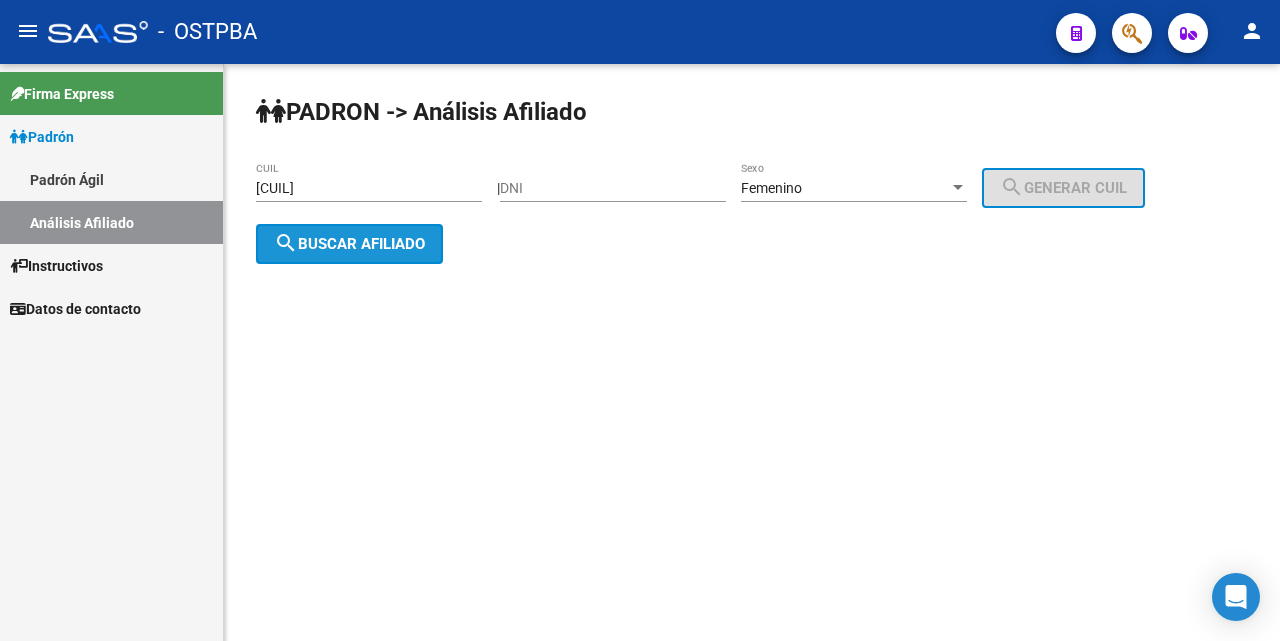 click on "search  Buscar afiliado" 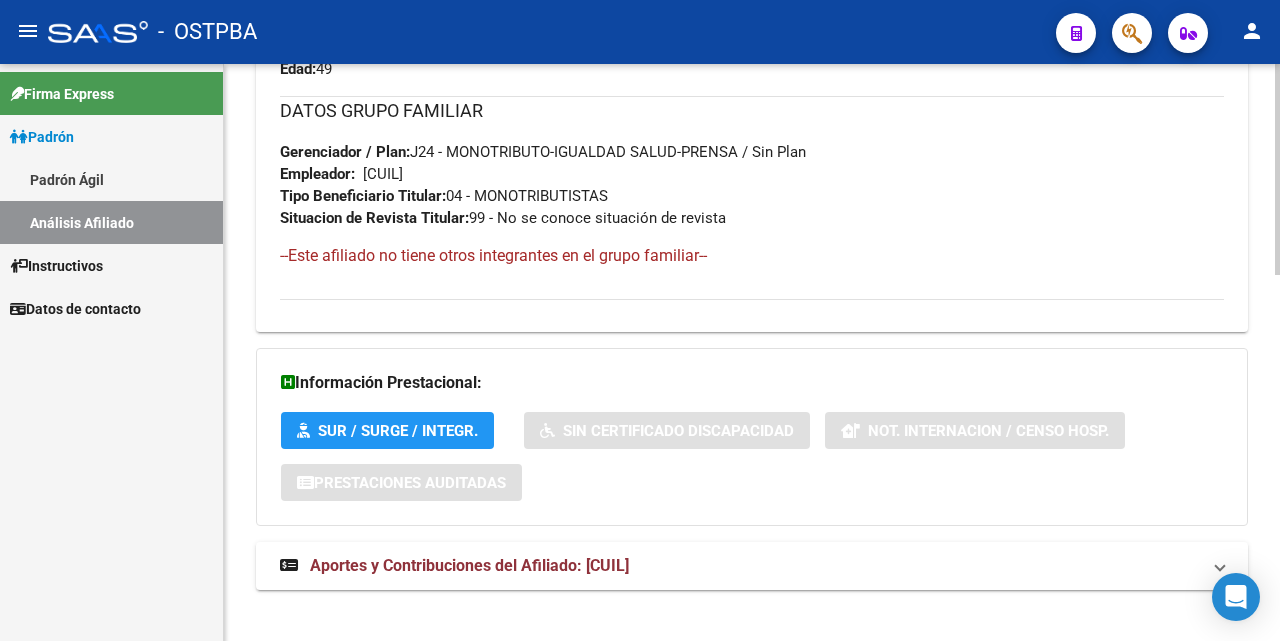 scroll, scrollTop: 1003, scrollLeft: 0, axis: vertical 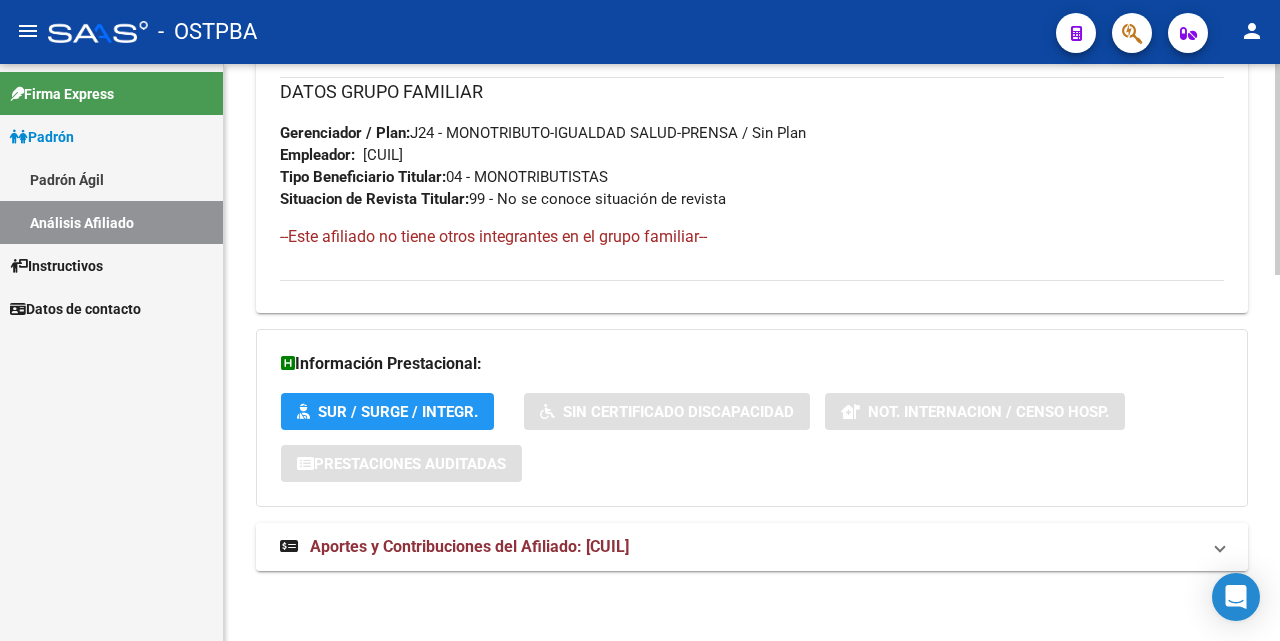 click on "Aportes y Contribuciones del Afiliado: [CUIL]" at bounding box center (469, 546) 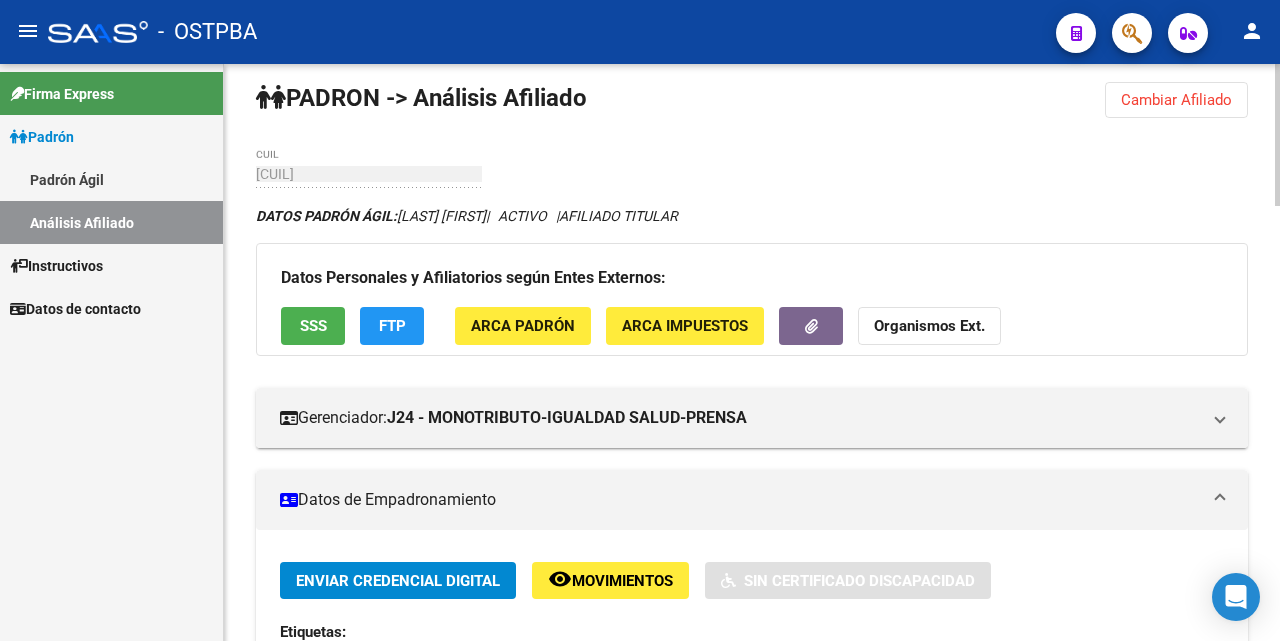 scroll, scrollTop: 3, scrollLeft: 0, axis: vertical 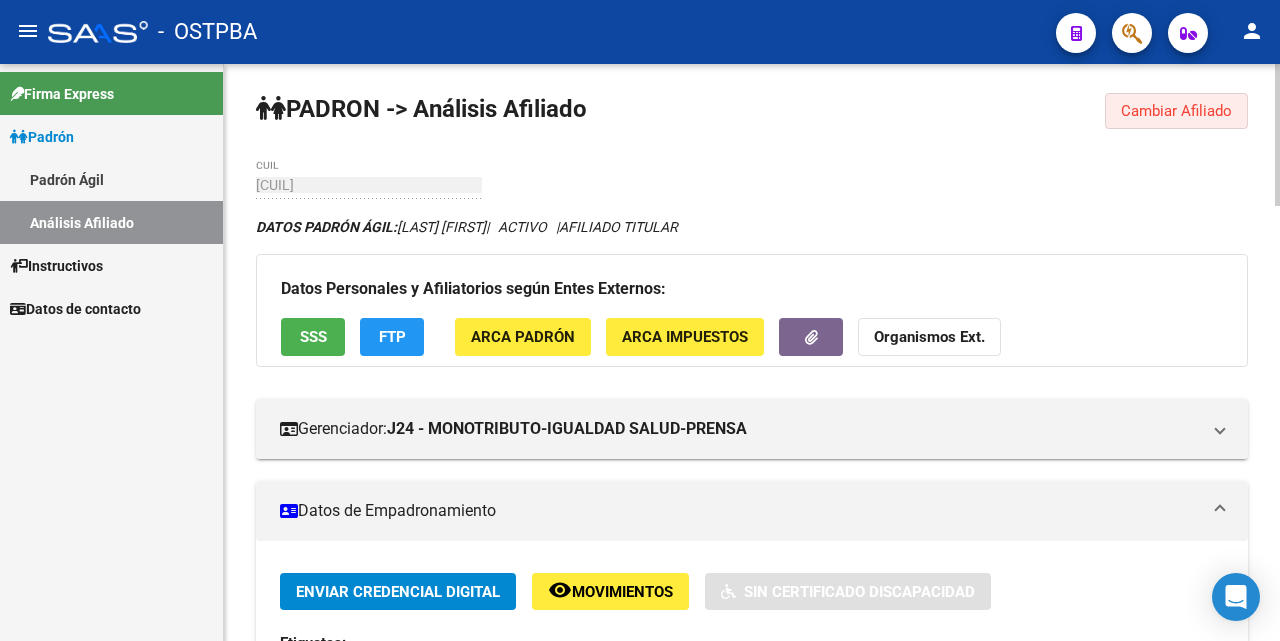 click on "Cambiar Afiliado" 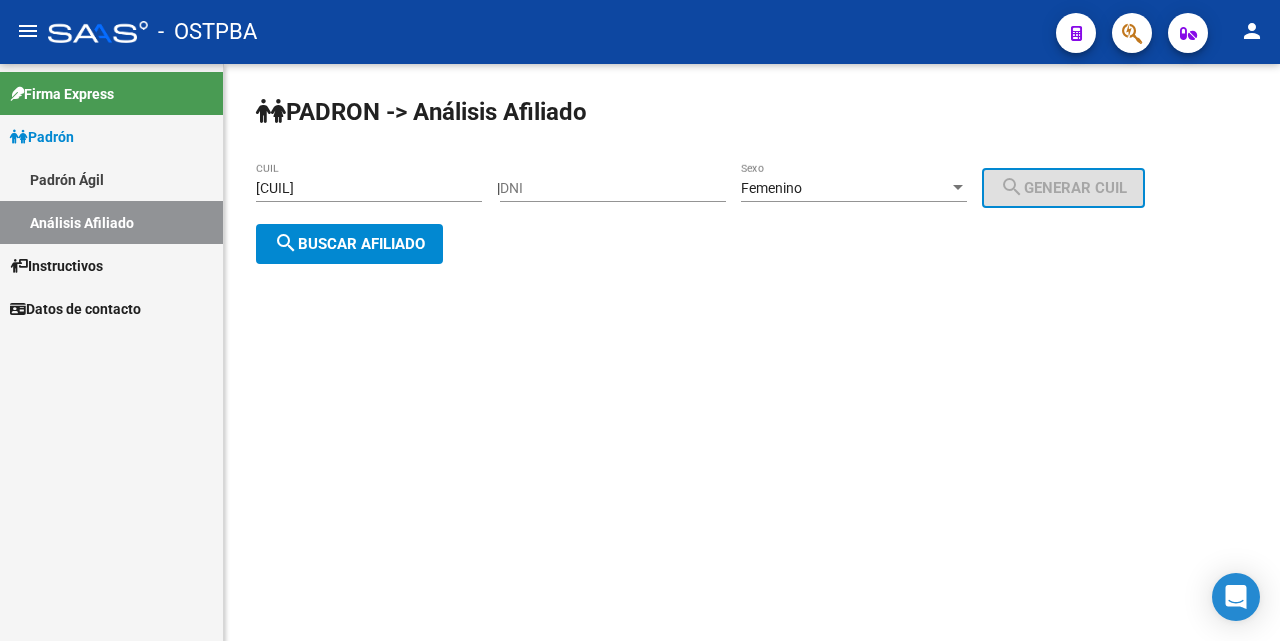 click on "[CUIL] CUIL" 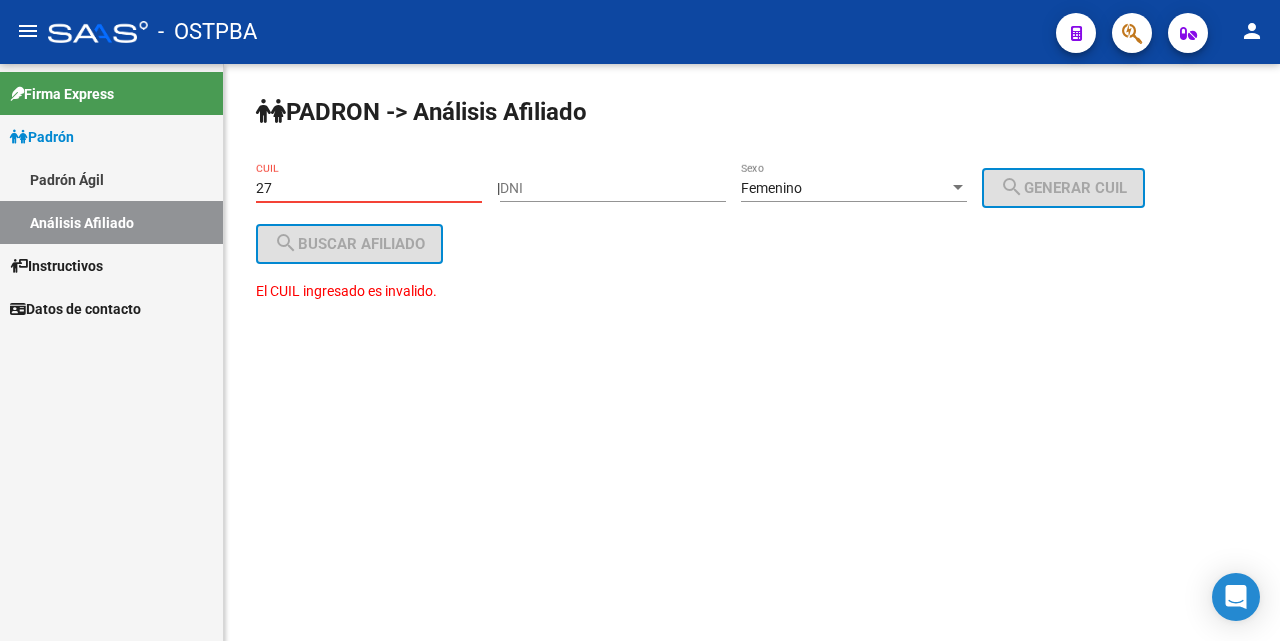 type on "2" 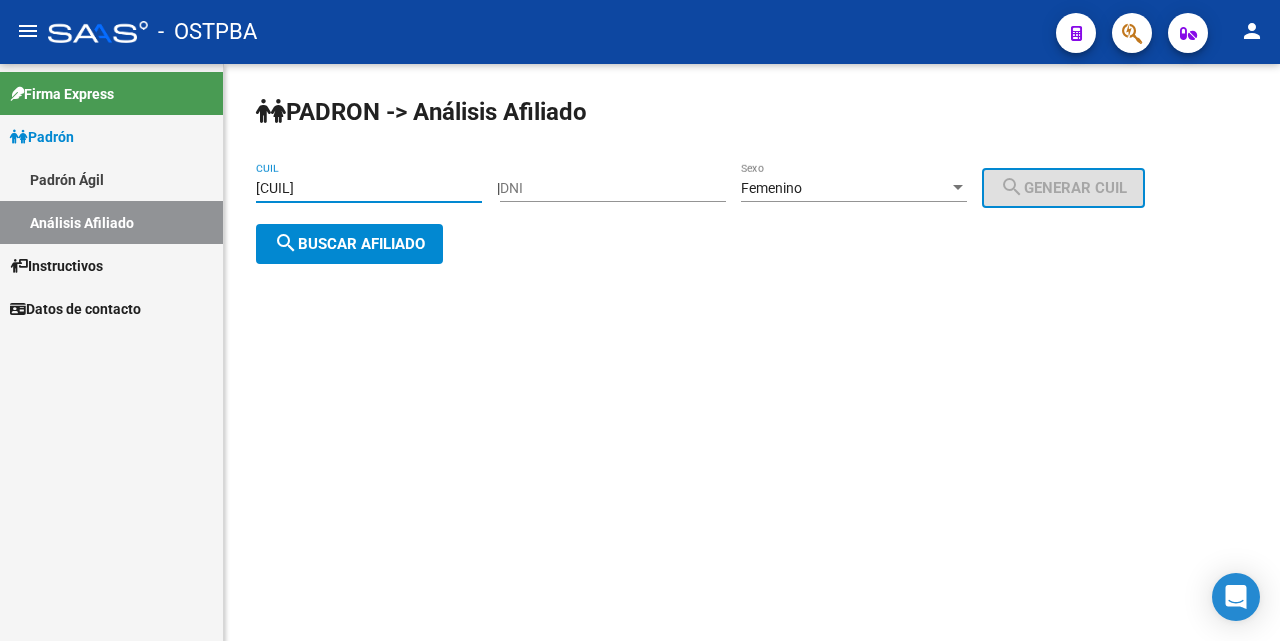 type on "[CUIL]" 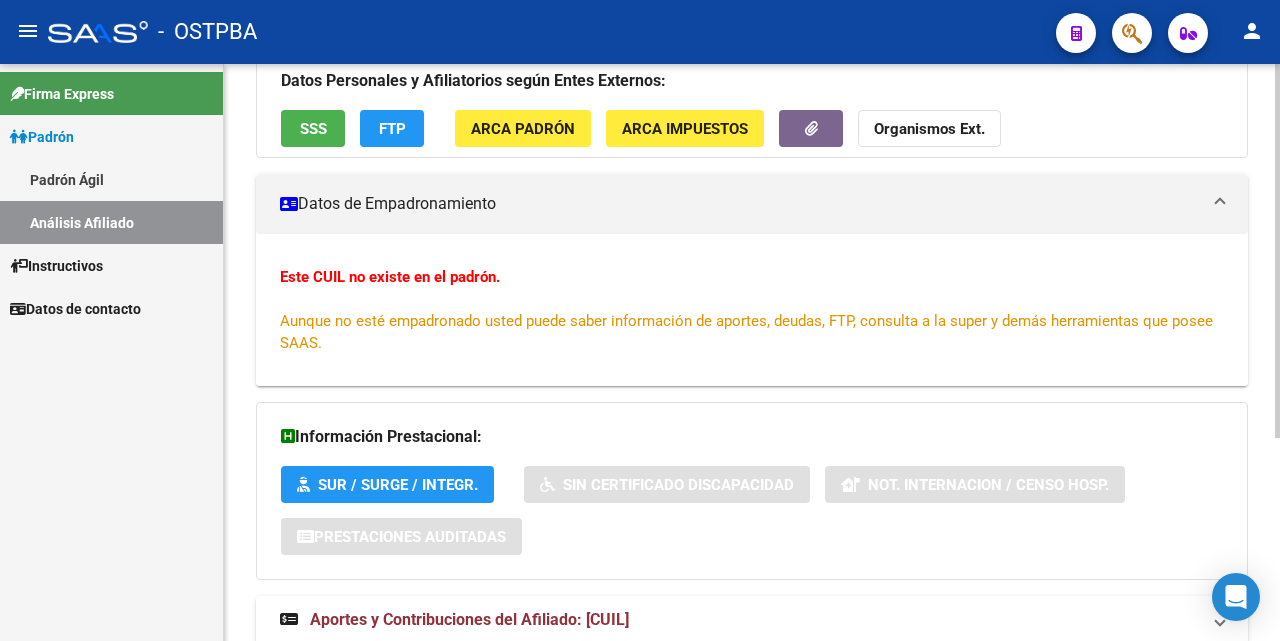 scroll, scrollTop: 0, scrollLeft: 0, axis: both 